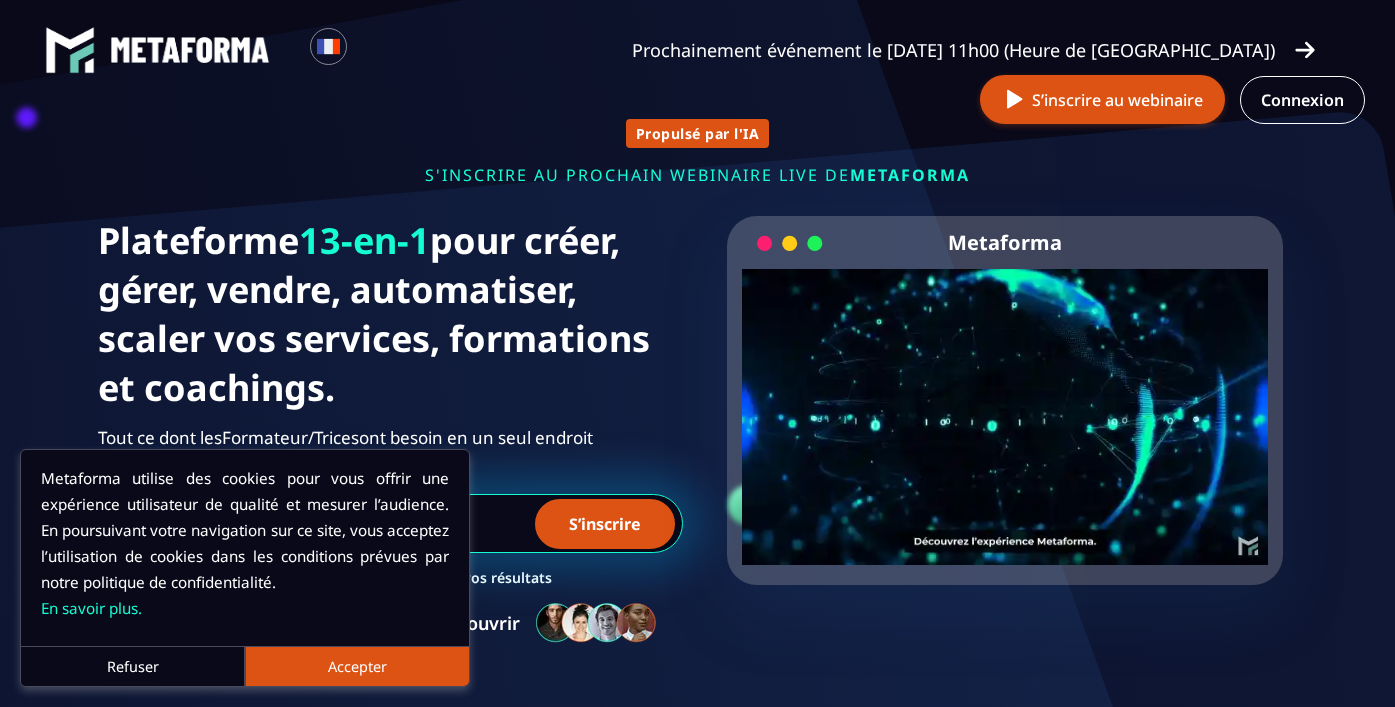 scroll, scrollTop: 0, scrollLeft: 0, axis: both 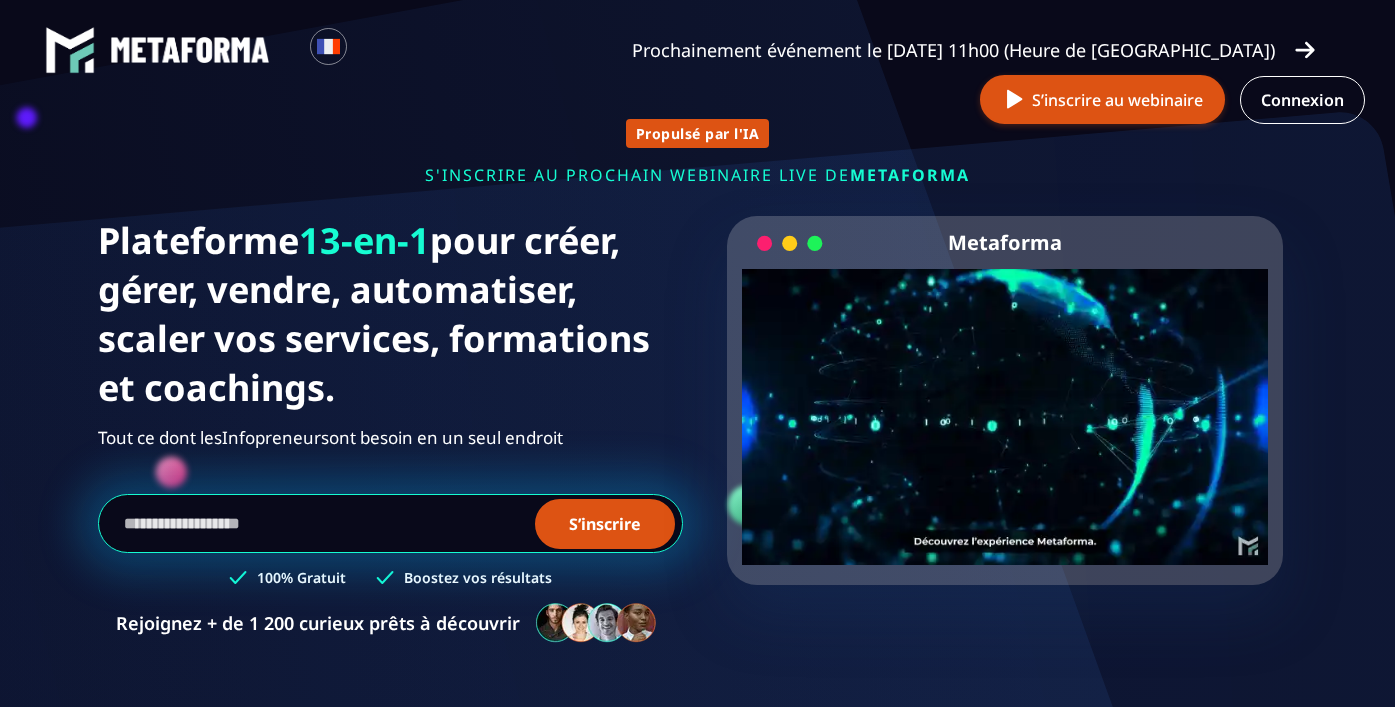click on "Your browser does not support the video tag." at bounding box center [1005, 400] 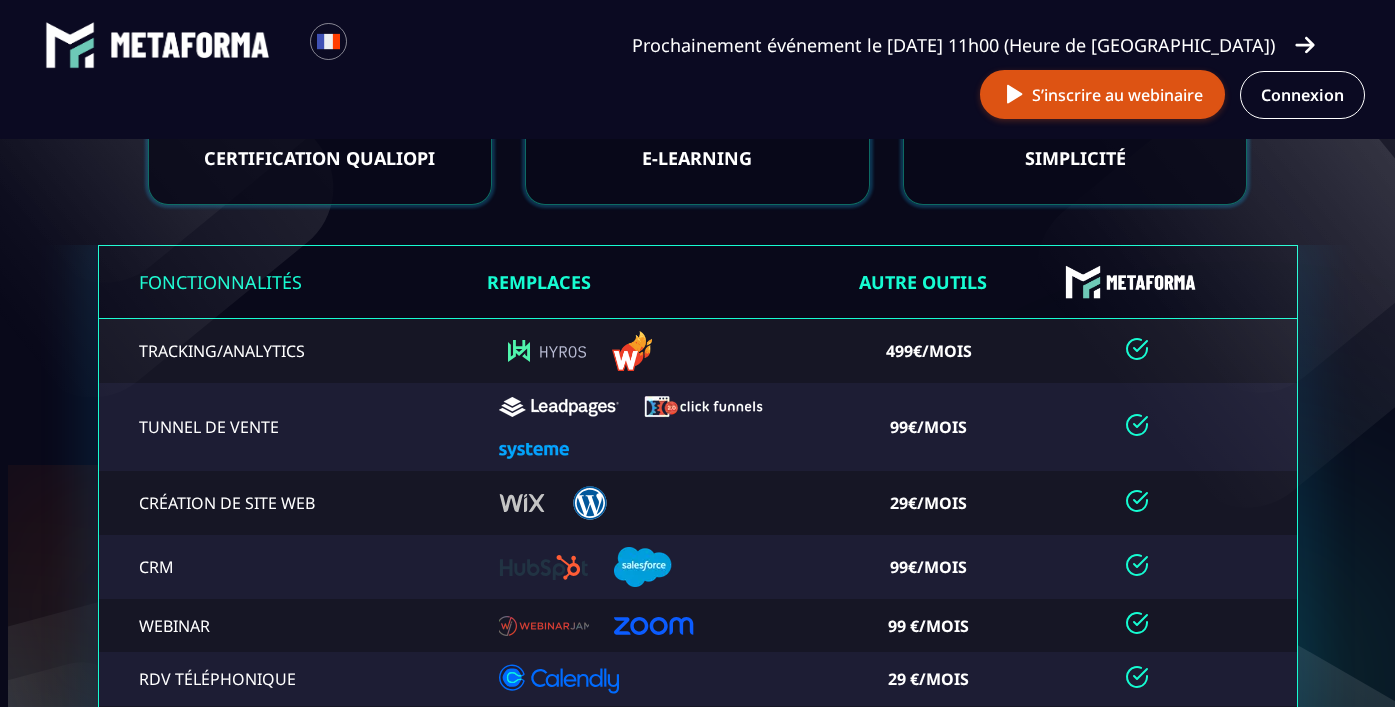 scroll, scrollTop: 4129, scrollLeft: 0, axis: vertical 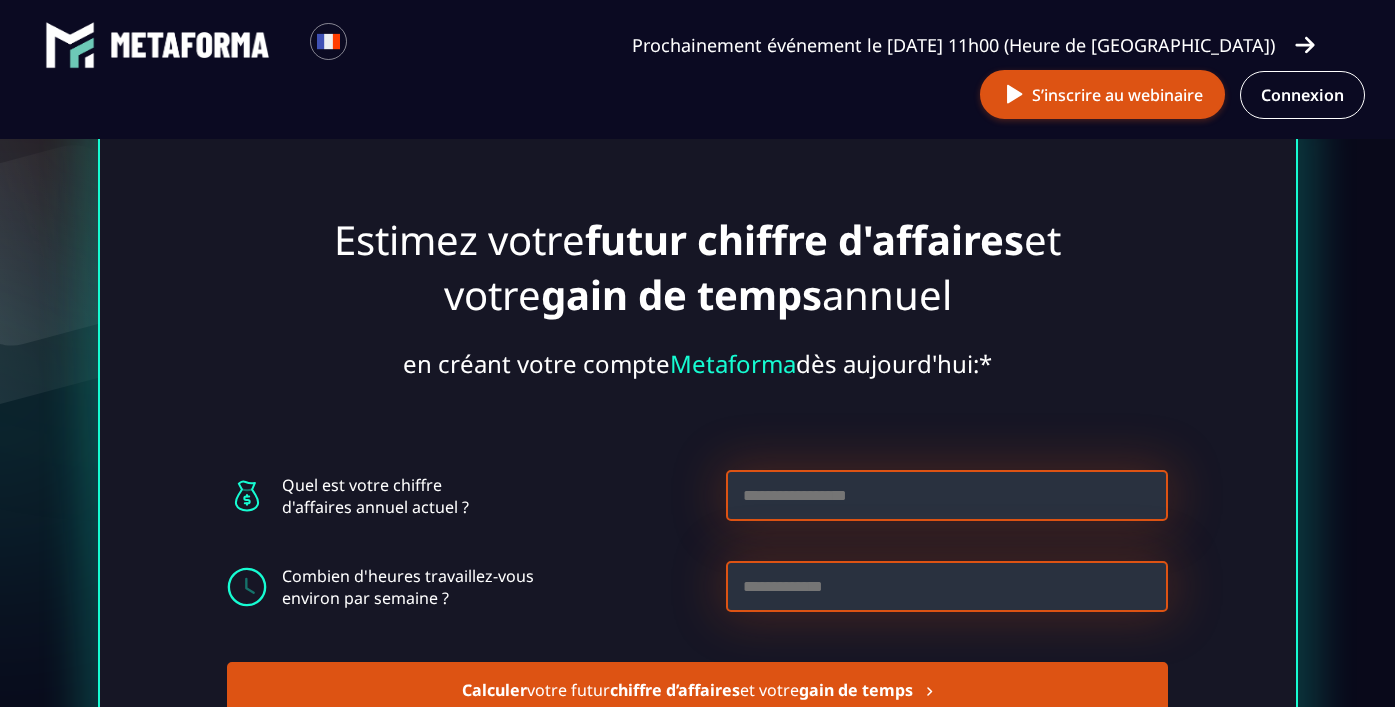 click at bounding box center (947, 495) 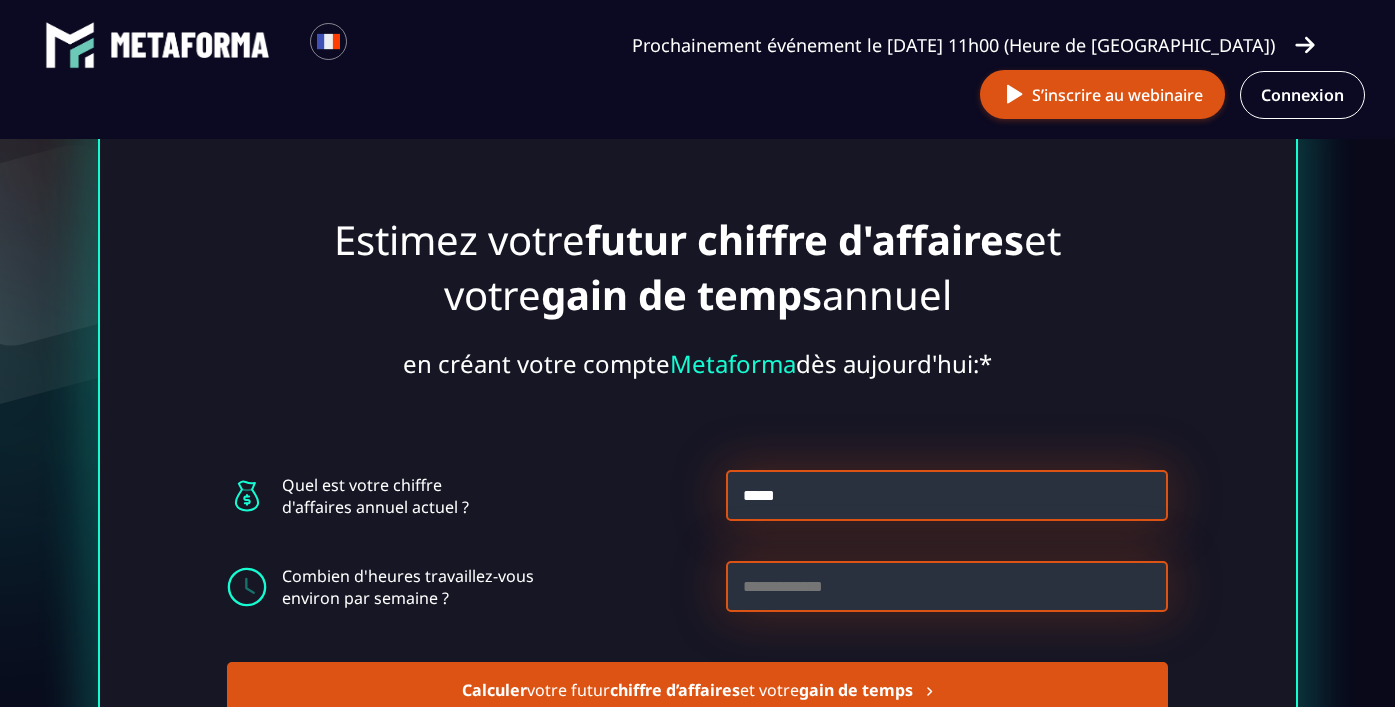 type on "*****" 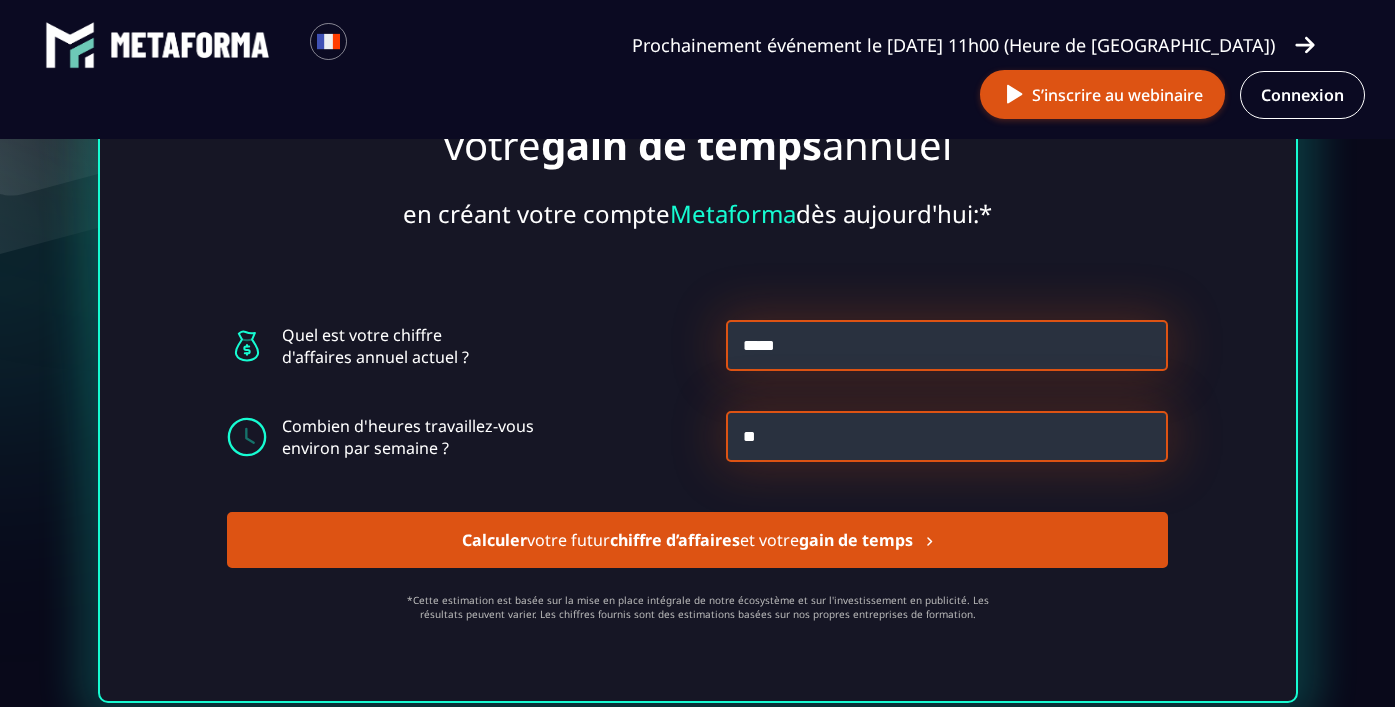 type on "**" 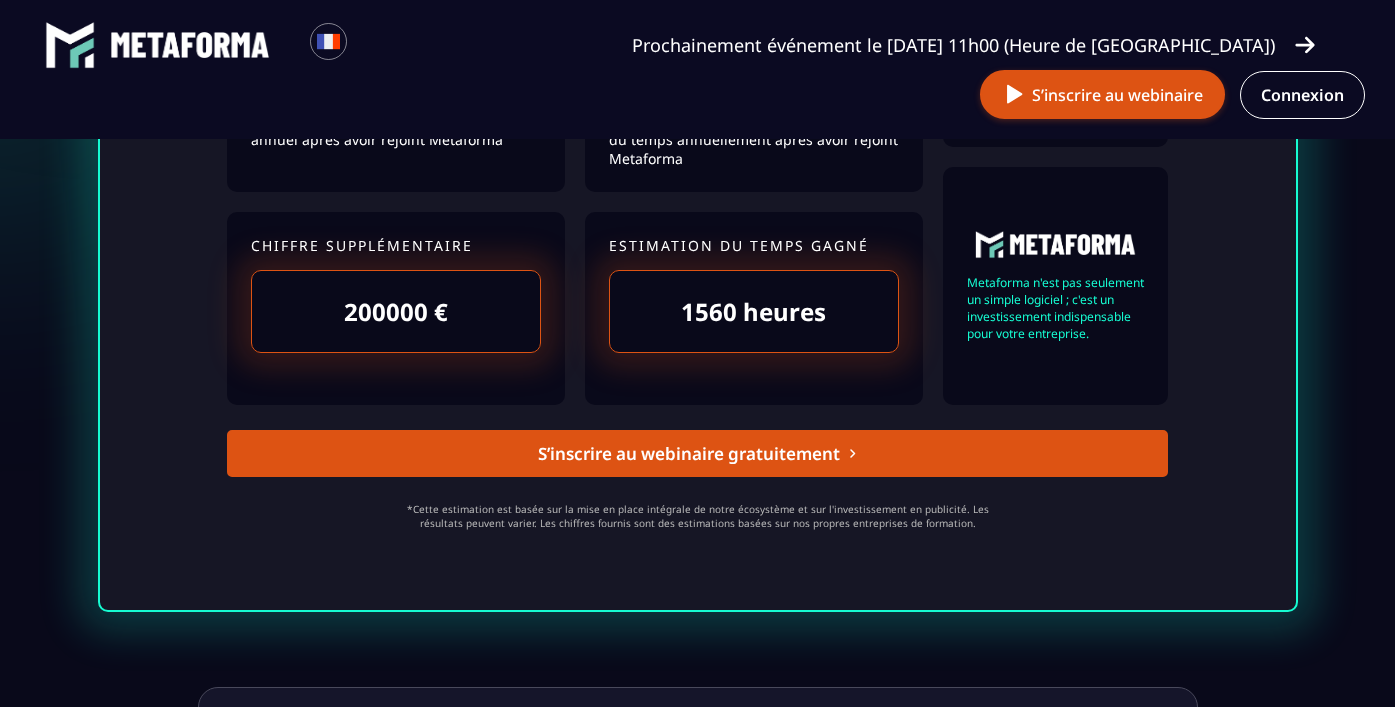 scroll, scrollTop: 5738, scrollLeft: 0, axis: vertical 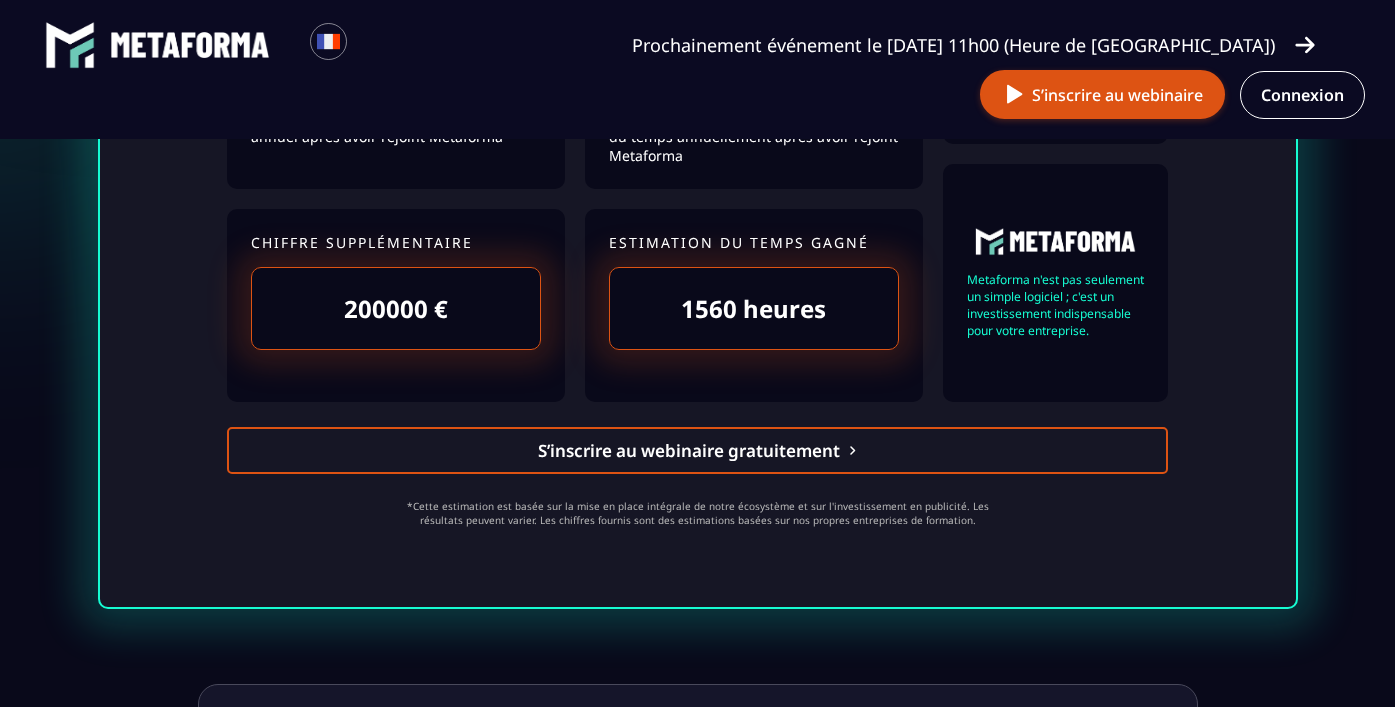 click on "S’inscrire au webinaire gratuitement" at bounding box center [697, 450] 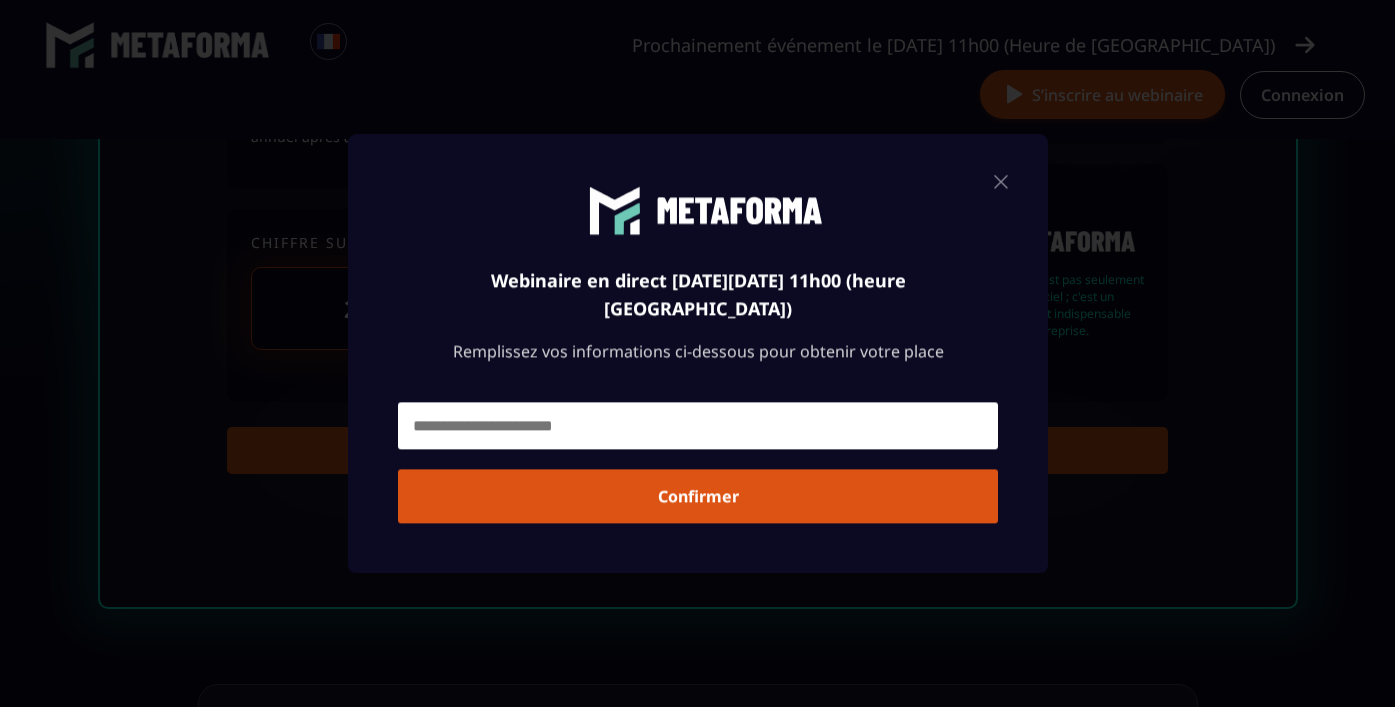click at bounding box center [698, 425] 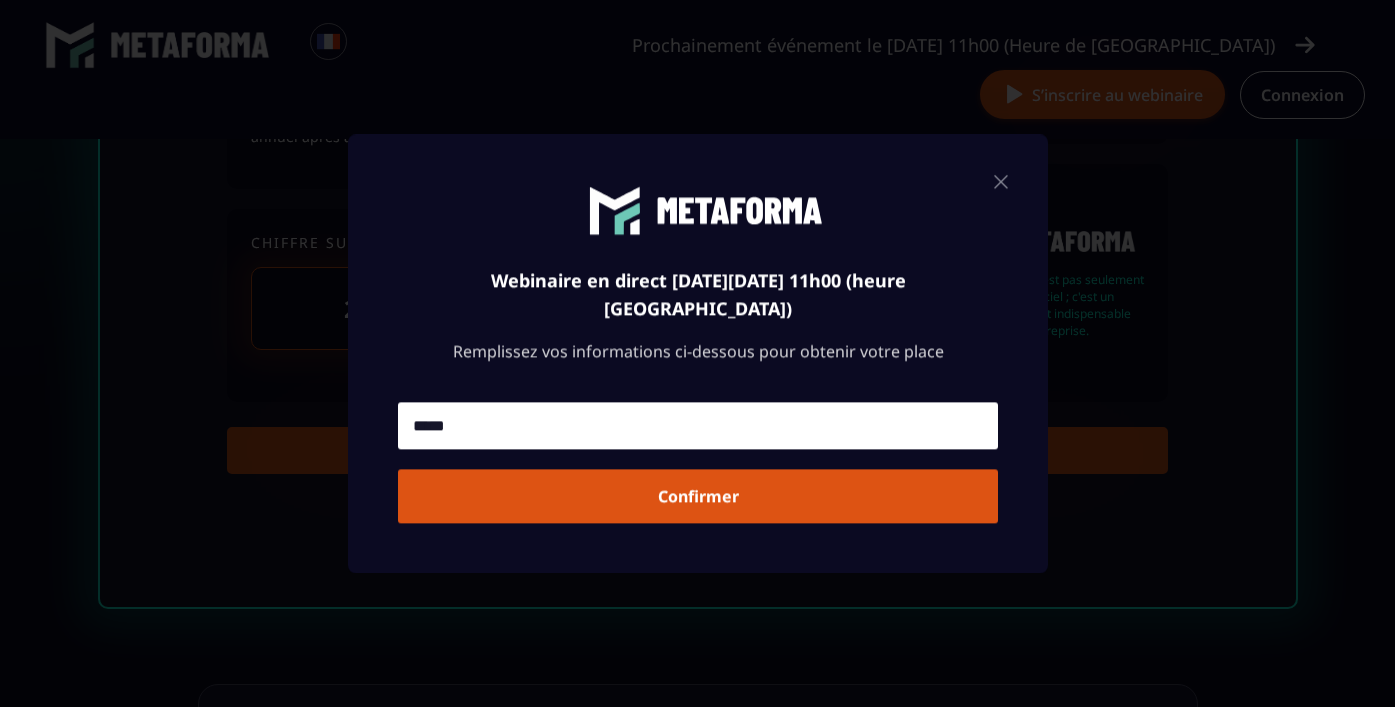 type on "**********" 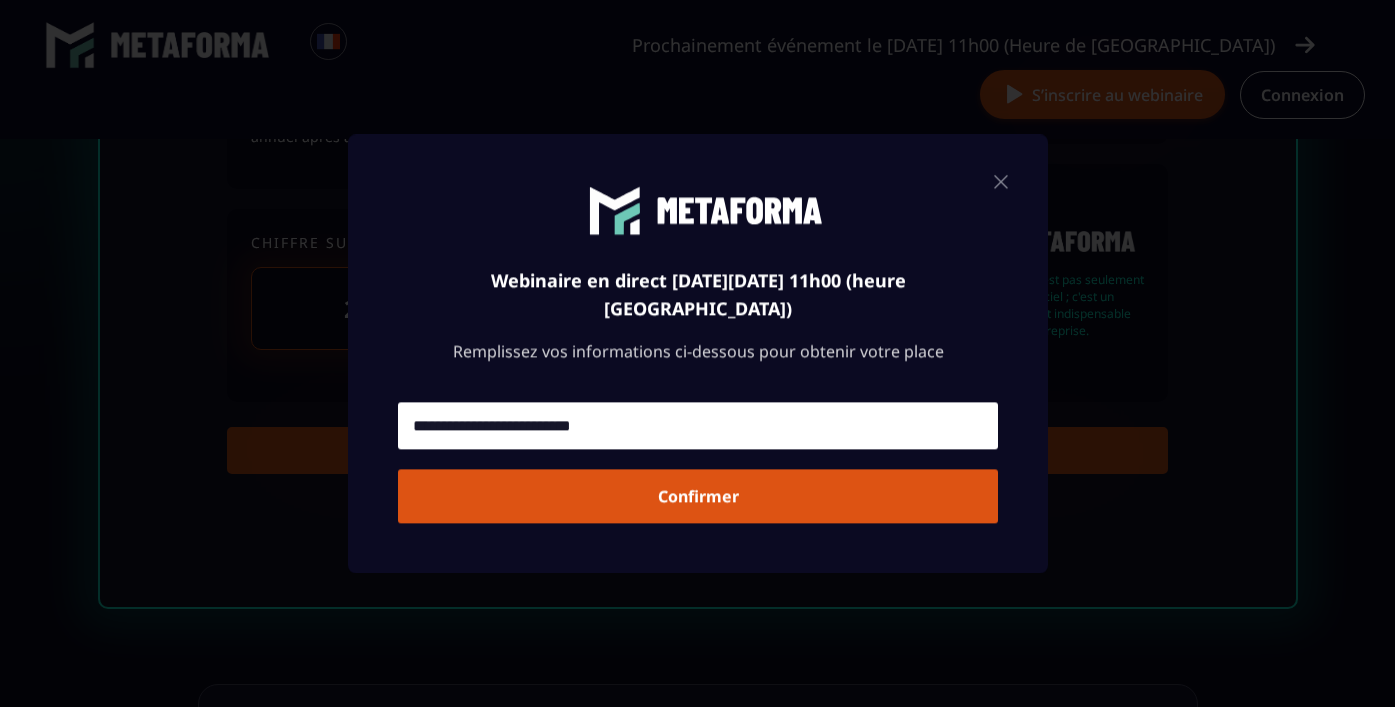 click on "Confirmer" at bounding box center [698, 496] 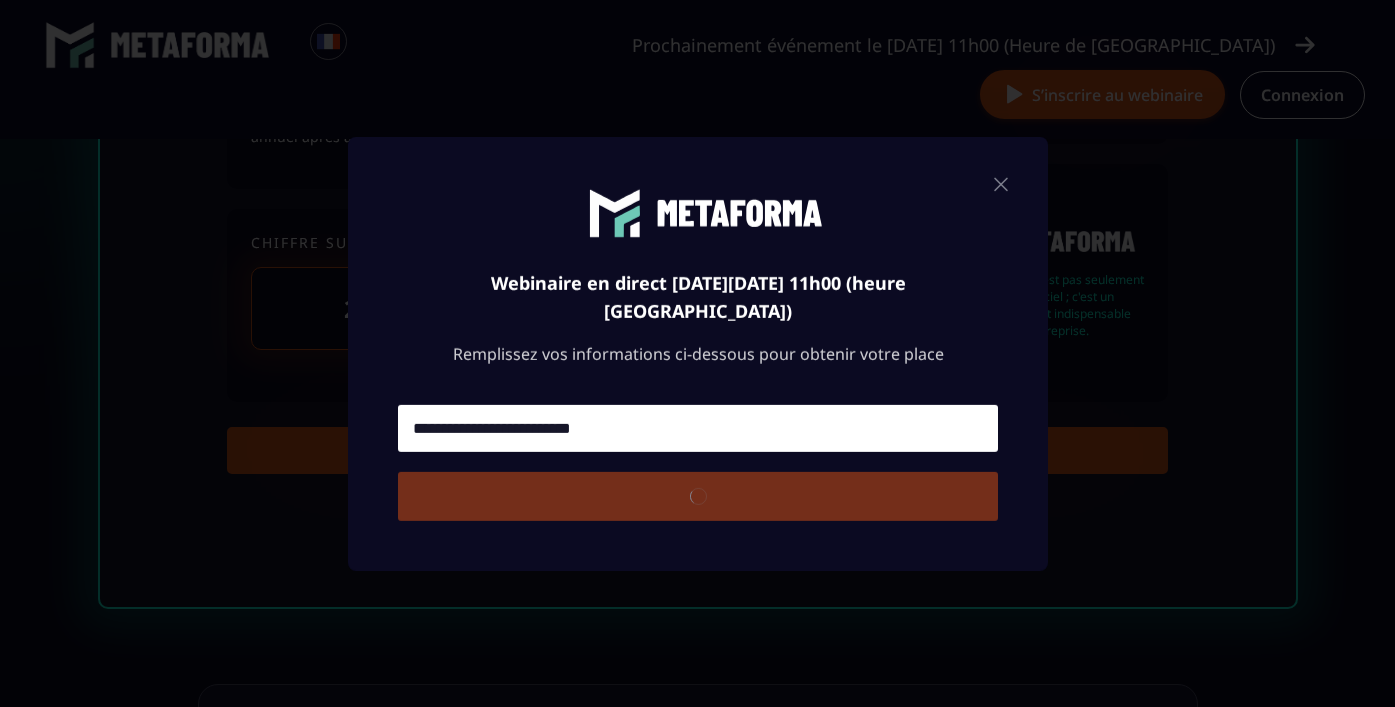 type 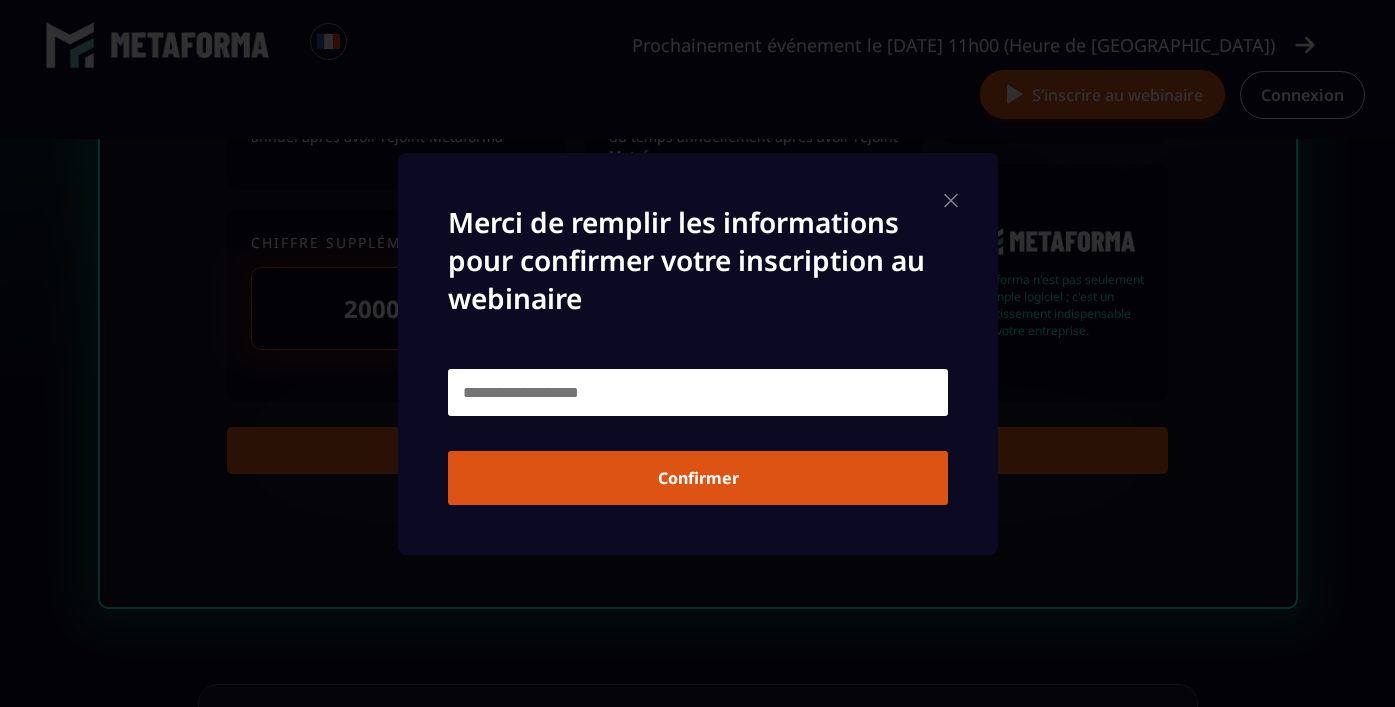 click at bounding box center [698, 392] 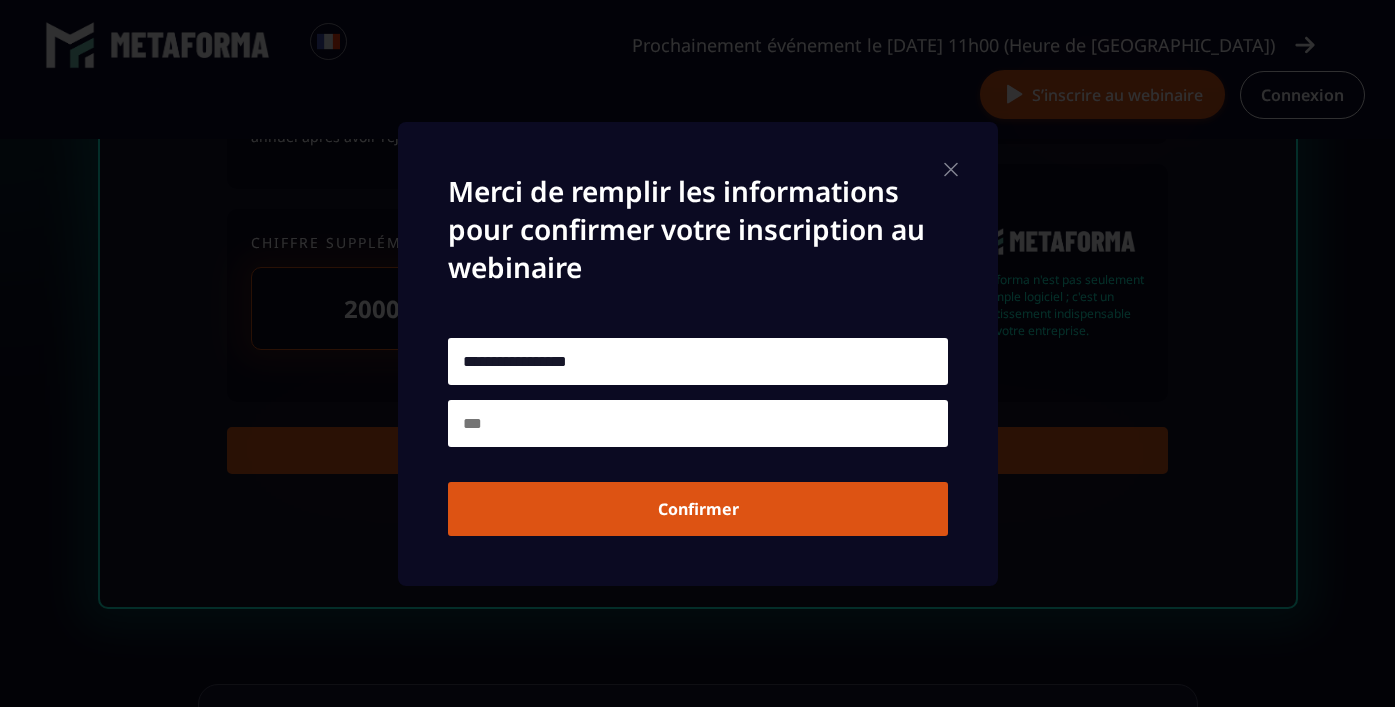click at bounding box center [698, 423] 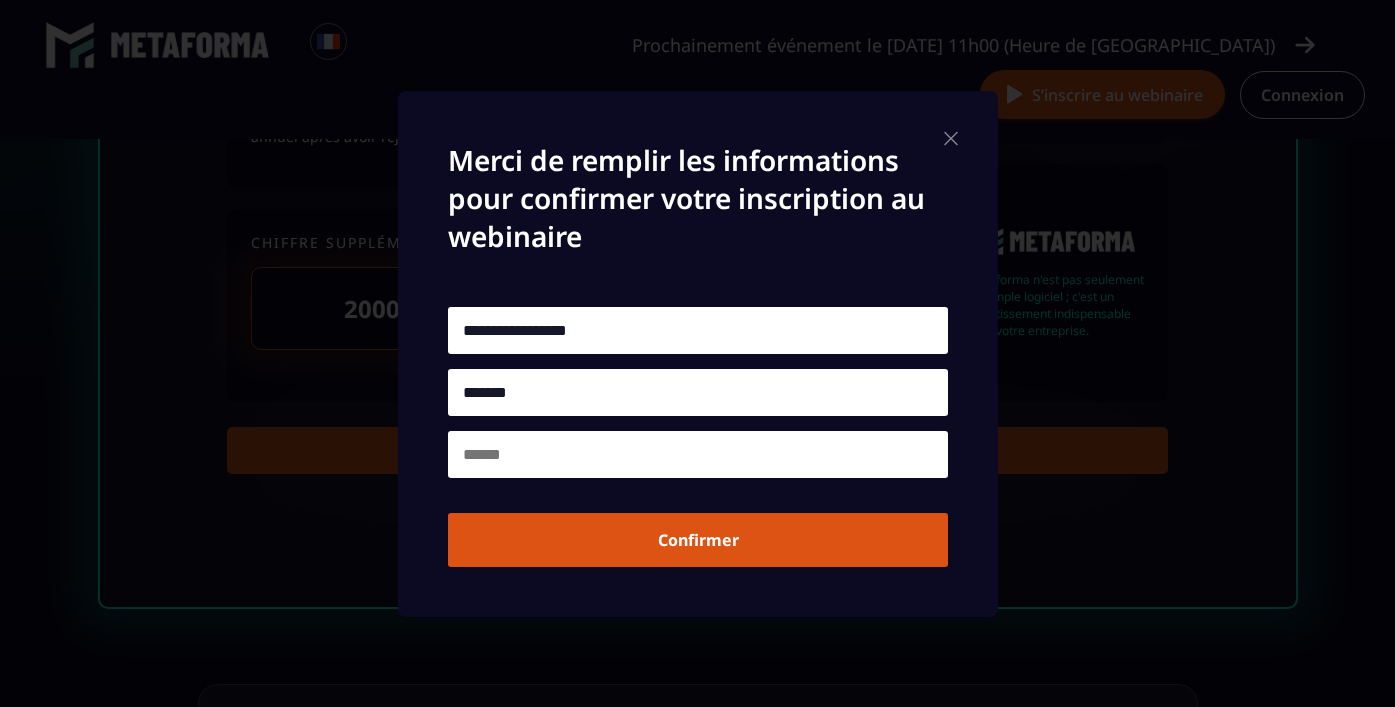 type on "*********" 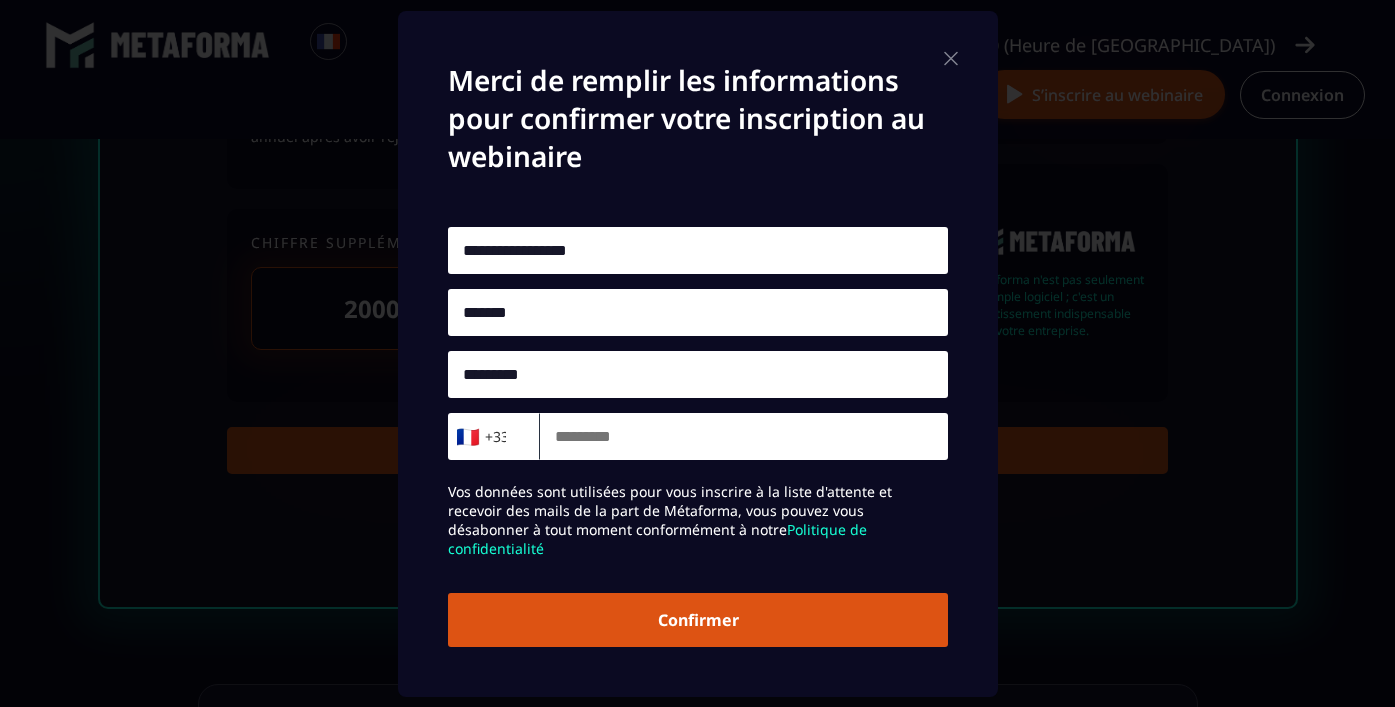 click on "🇫🇷 +33" at bounding box center (489, 436) 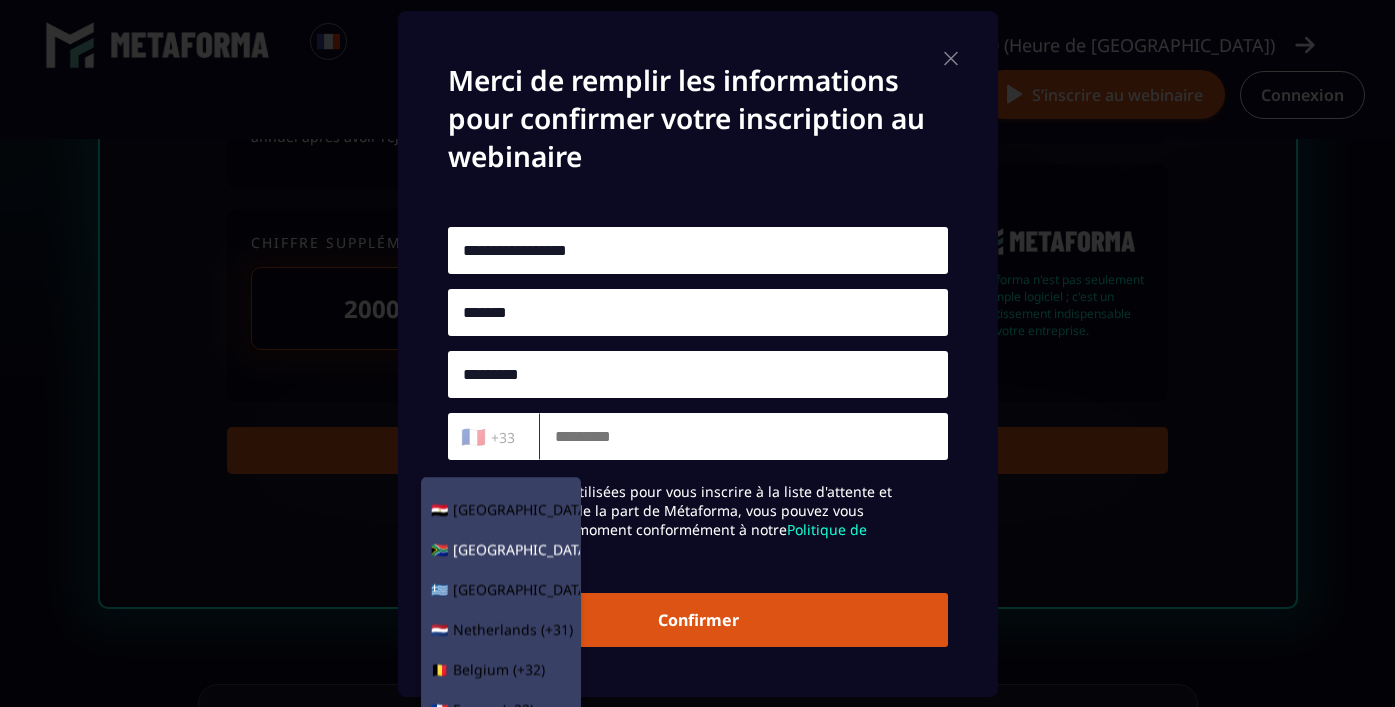 scroll, scrollTop: 171, scrollLeft: 0, axis: vertical 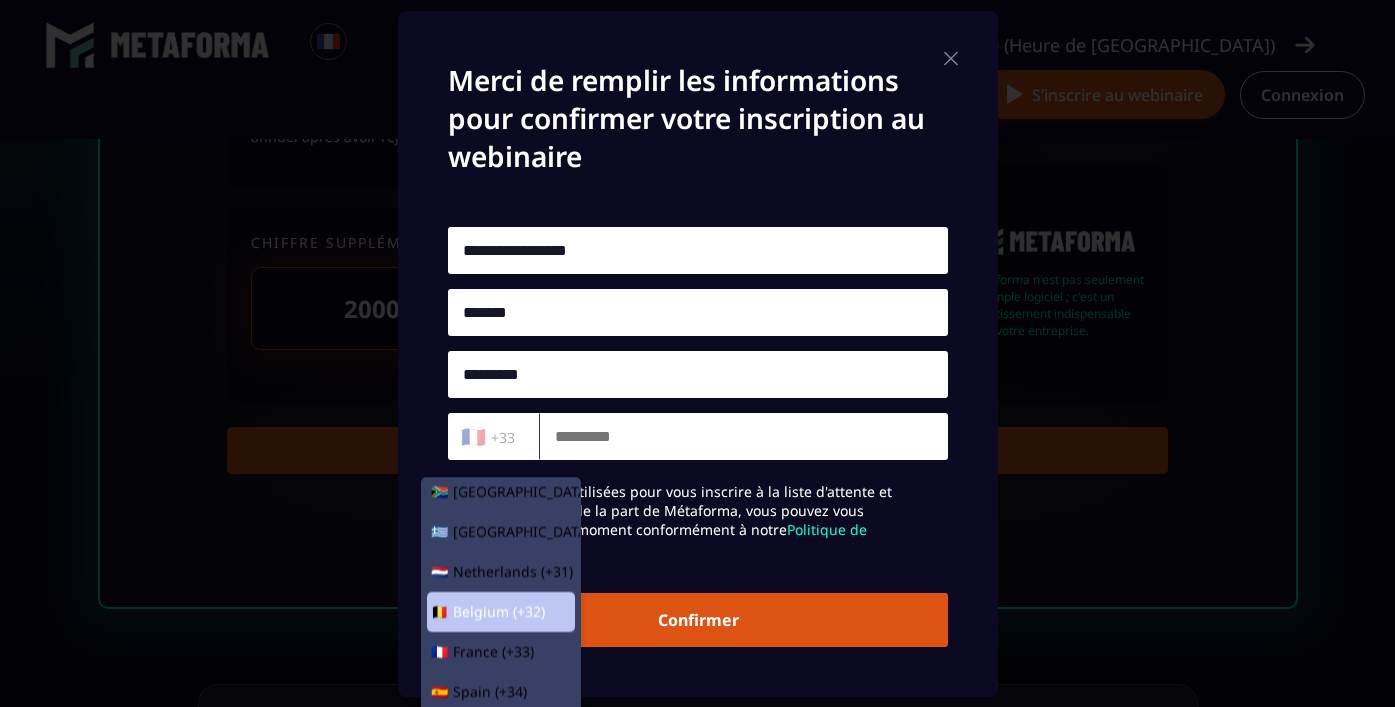click on "Belgium (+32)" at bounding box center (499, 612) 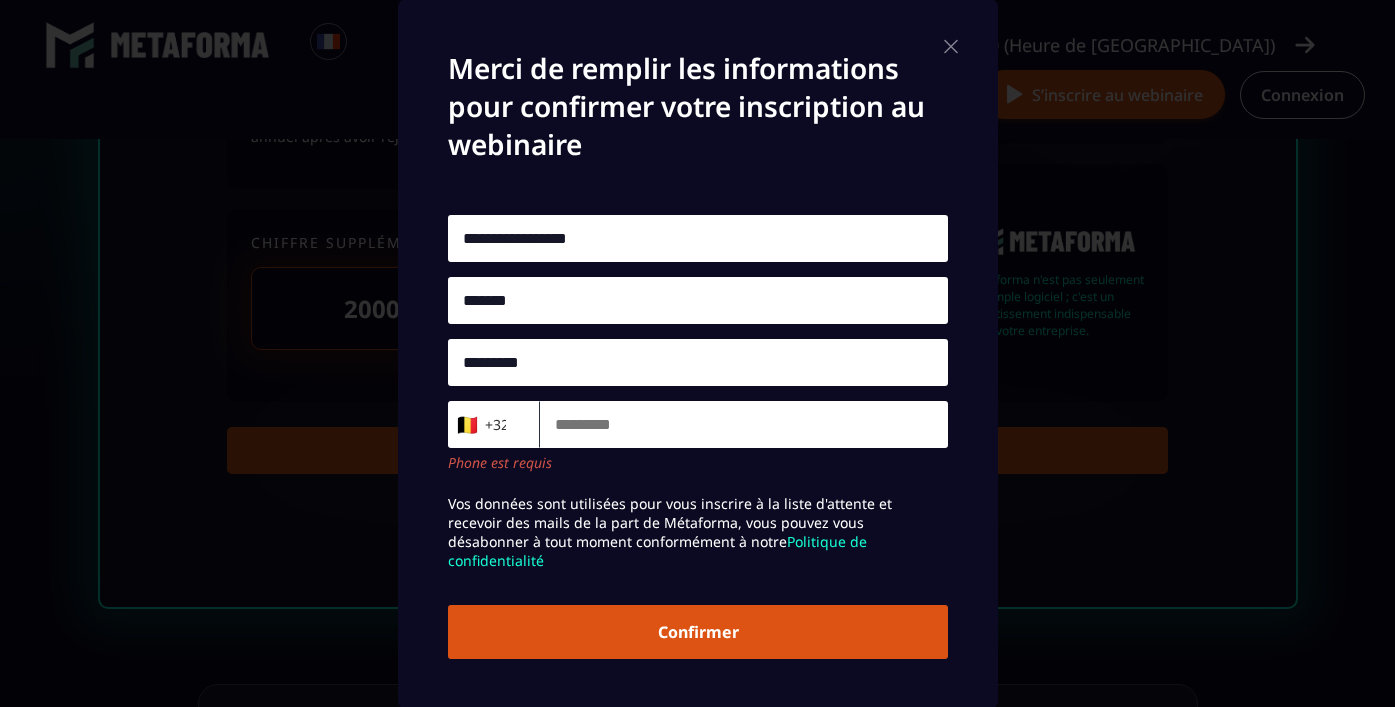 click at bounding box center (744, 424) 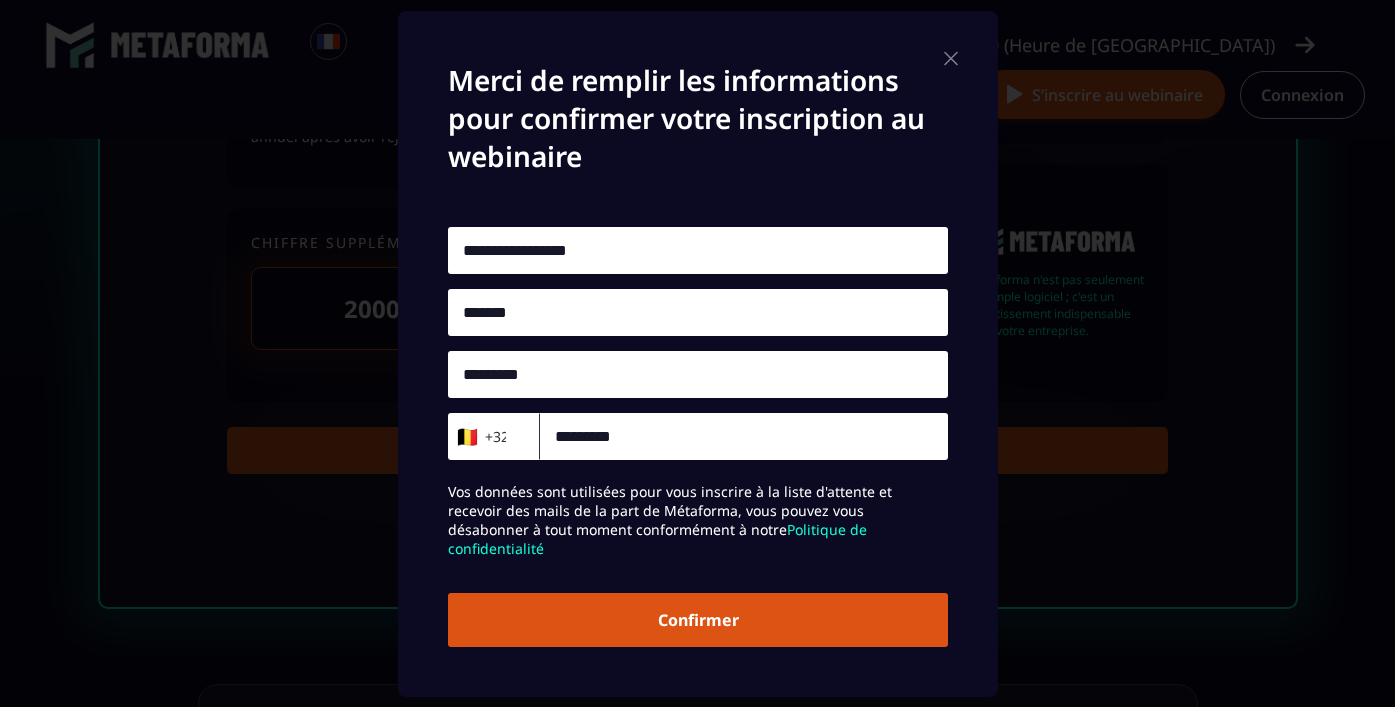 click on "Confirmer" at bounding box center [698, 620] 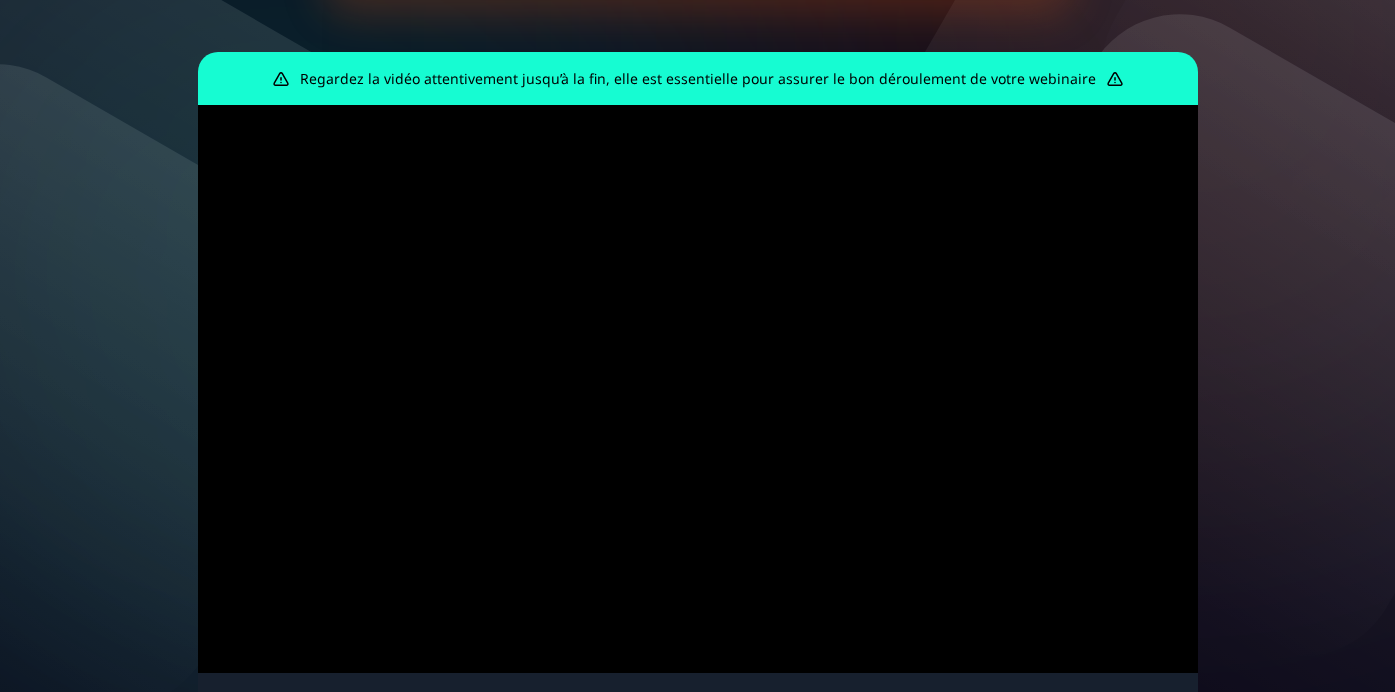 scroll, scrollTop: 349, scrollLeft: 0, axis: vertical 